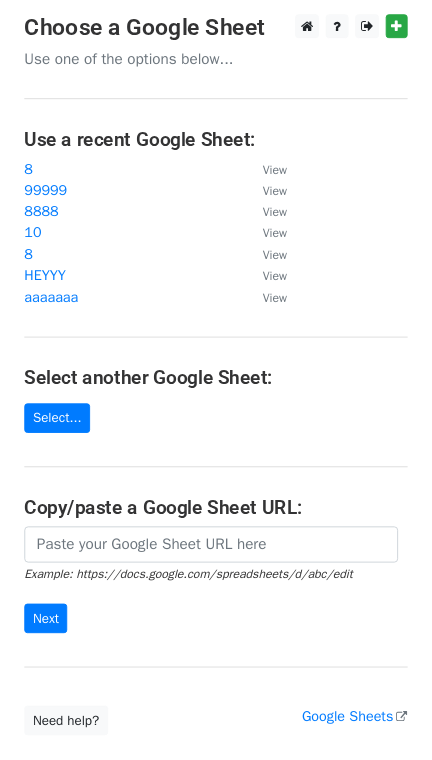 scroll, scrollTop: 0, scrollLeft: 0, axis: both 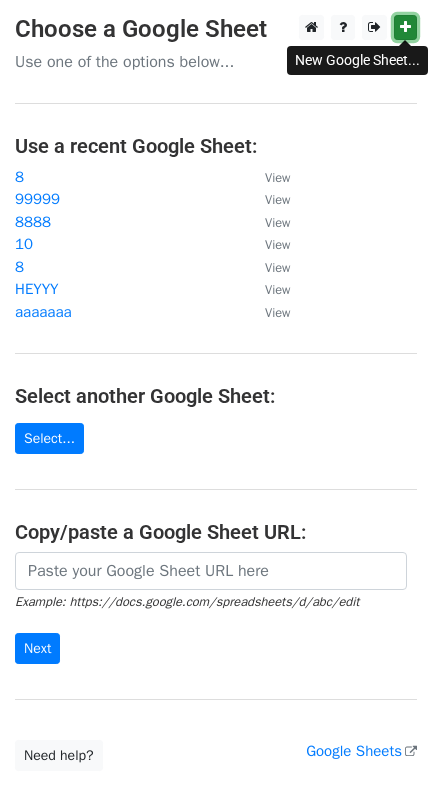 click at bounding box center [405, 27] 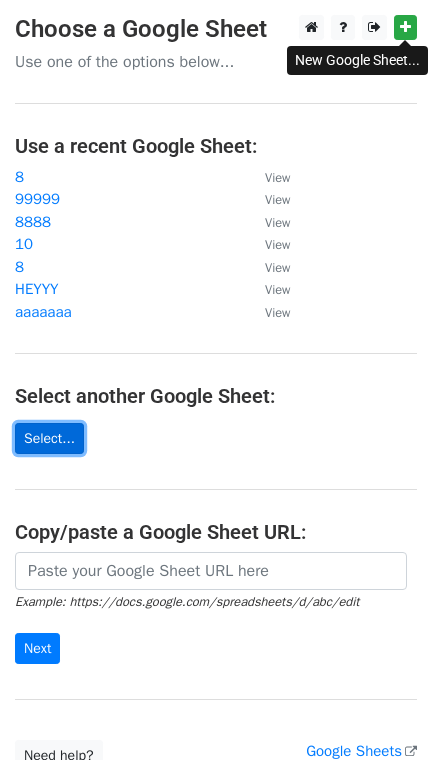 click on "Select..." at bounding box center [49, 438] 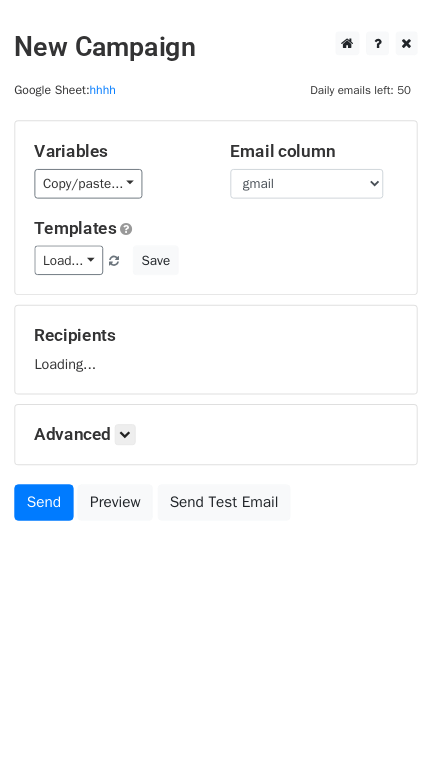 scroll, scrollTop: 0, scrollLeft: 0, axis: both 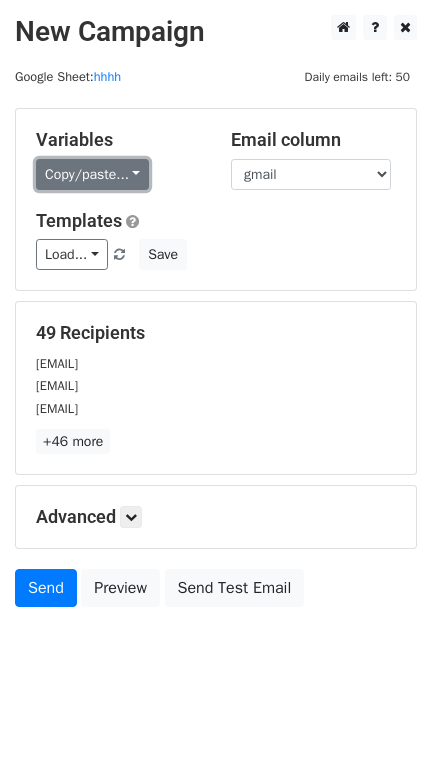 click on "Copy/paste..." at bounding box center (92, 174) 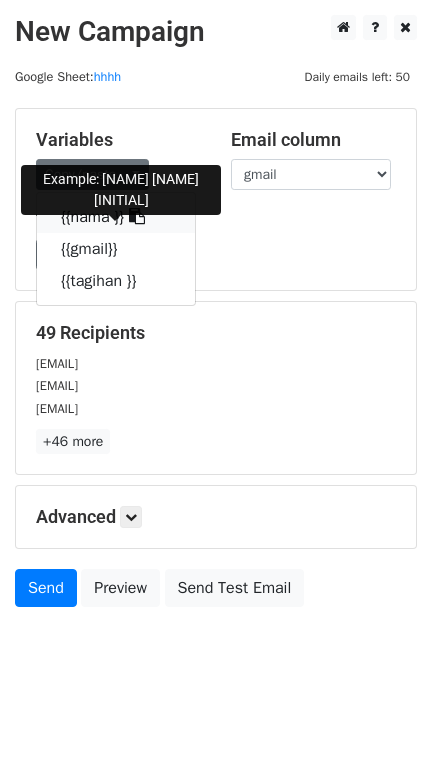 click at bounding box center (137, 216) 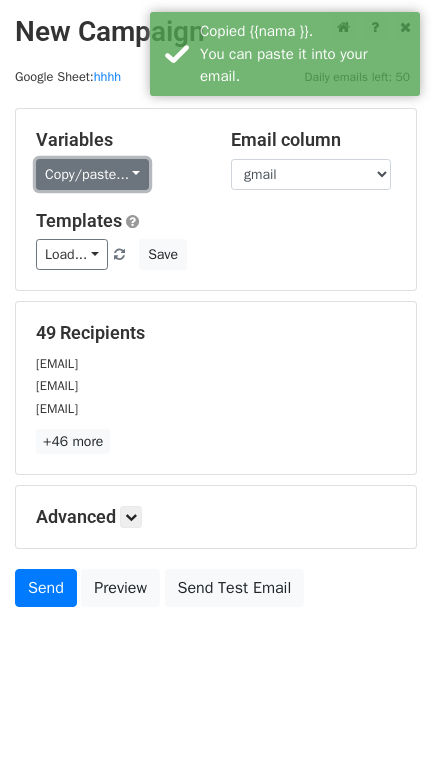 click on "Copy/paste..." at bounding box center (92, 174) 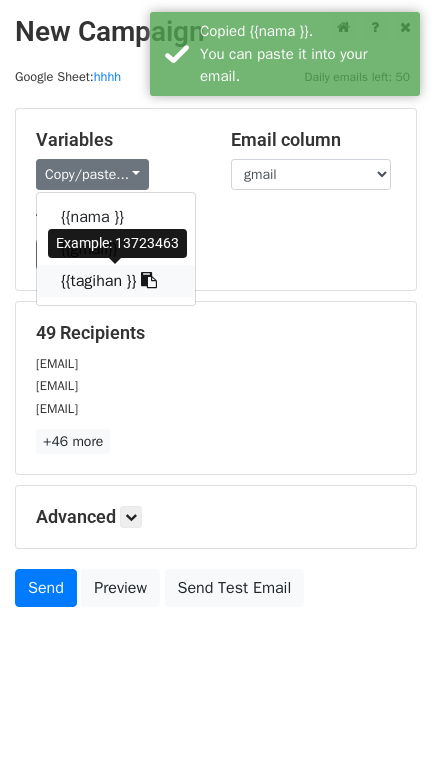 click at bounding box center [149, 280] 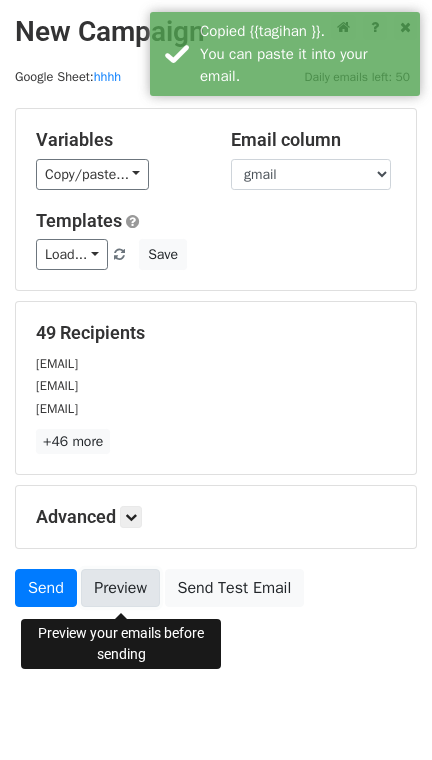 click on "Preview" at bounding box center (120, 588) 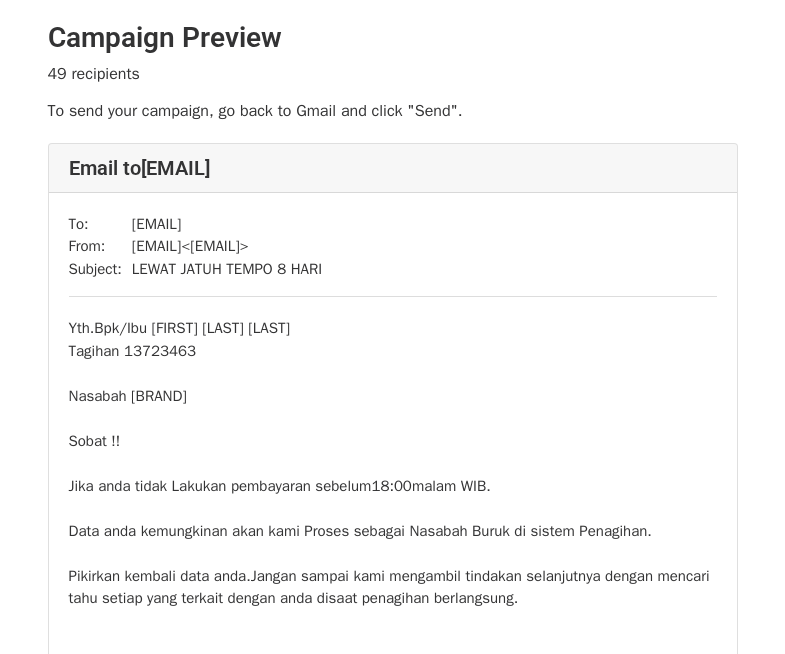 scroll, scrollTop: 0, scrollLeft: 0, axis: both 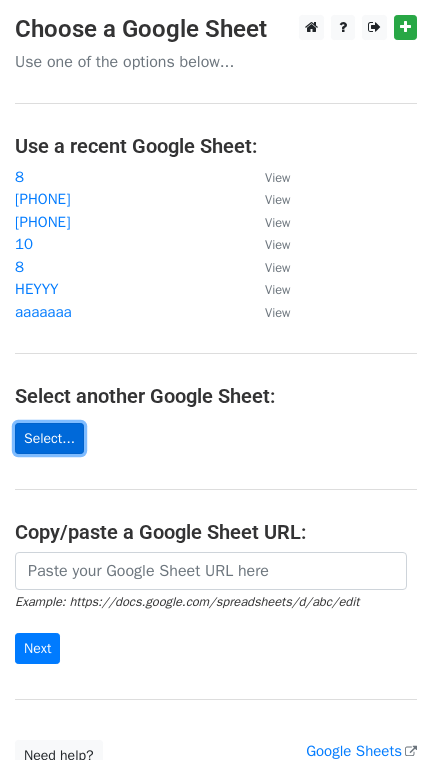 click on "Select..." at bounding box center (49, 438) 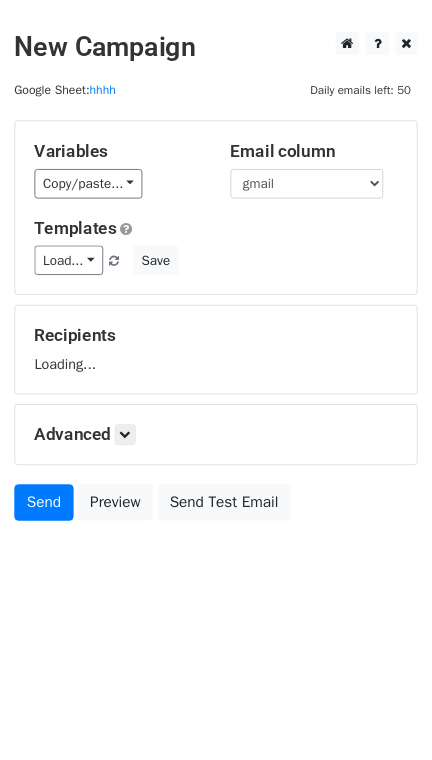 scroll, scrollTop: 0, scrollLeft: 0, axis: both 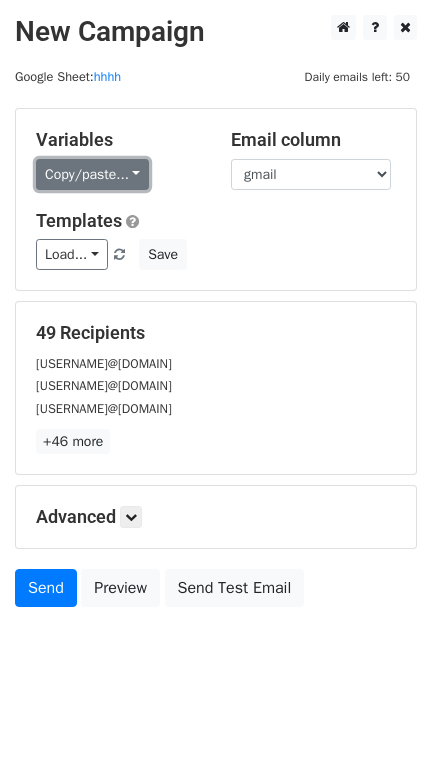 click on "Copy/paste..." at bounding box center (92, 174) 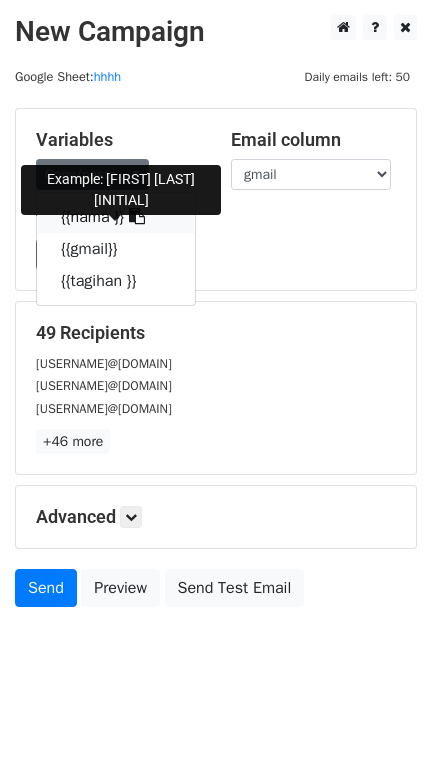click at bounding box center [137, 216] 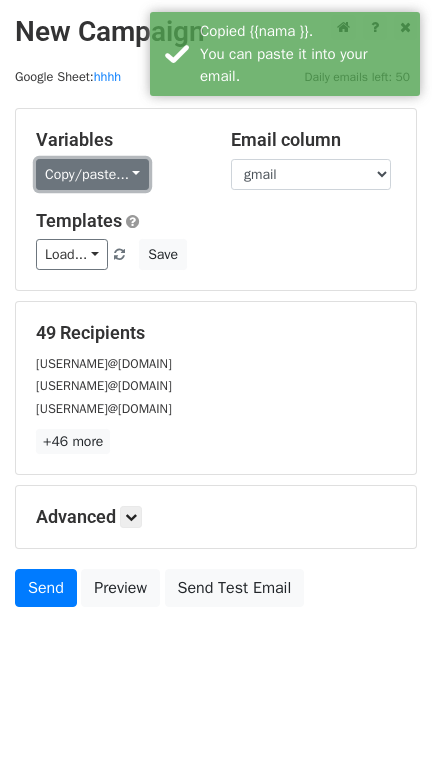 click on "Copy/paste..." at bounding box center (92, 174) 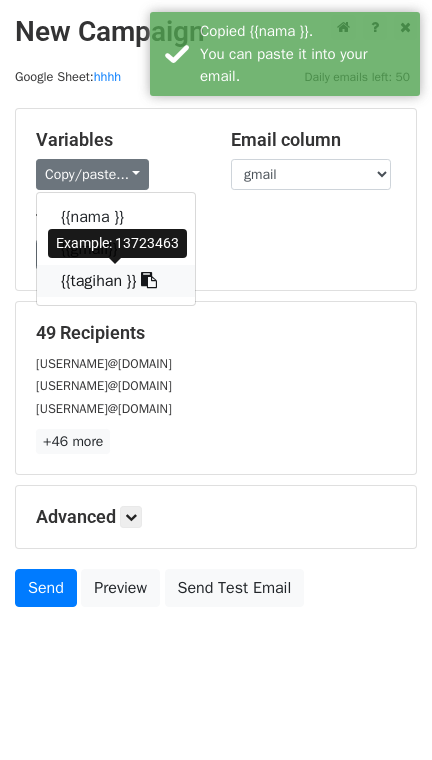 click at bounding box center (149, 280) 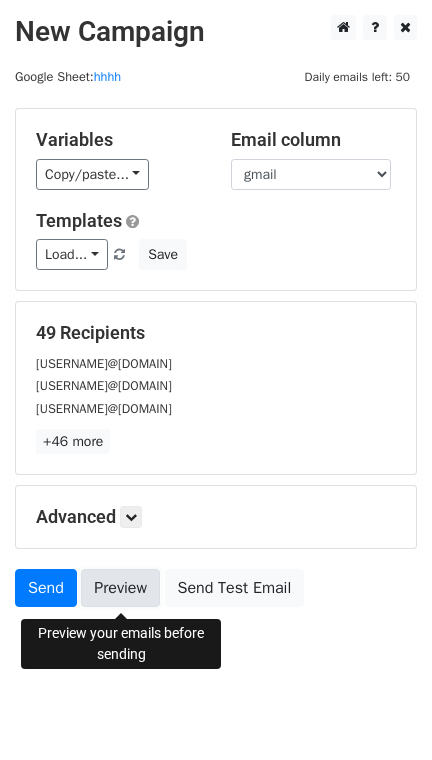 click on "Preview" at bounding box center [120, 588] 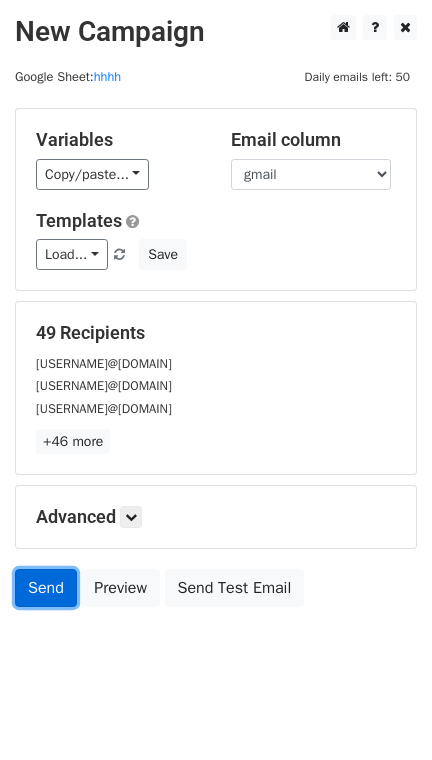 click on "Send" at bounding box center [46, 588] 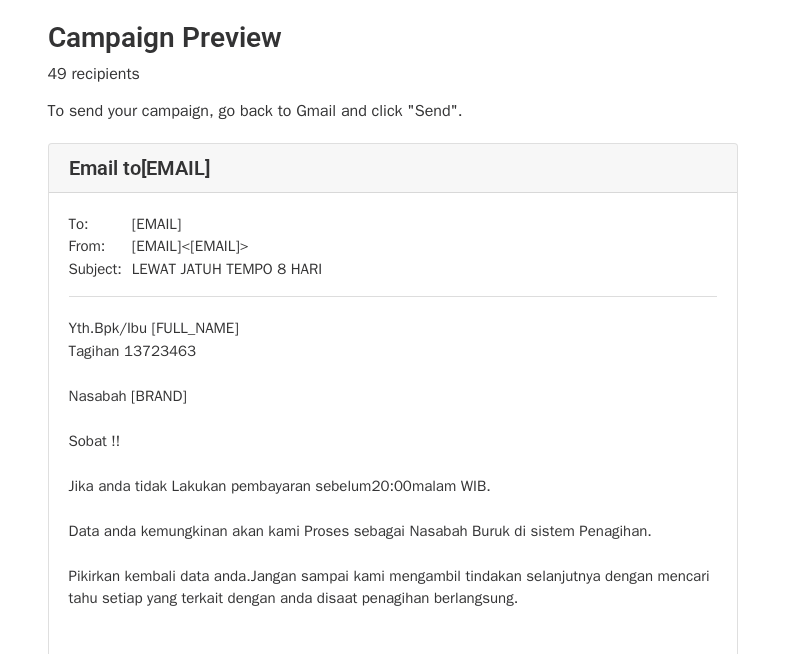 scroll, scrollTop: 0, scrollLeft: 0, axis: both 